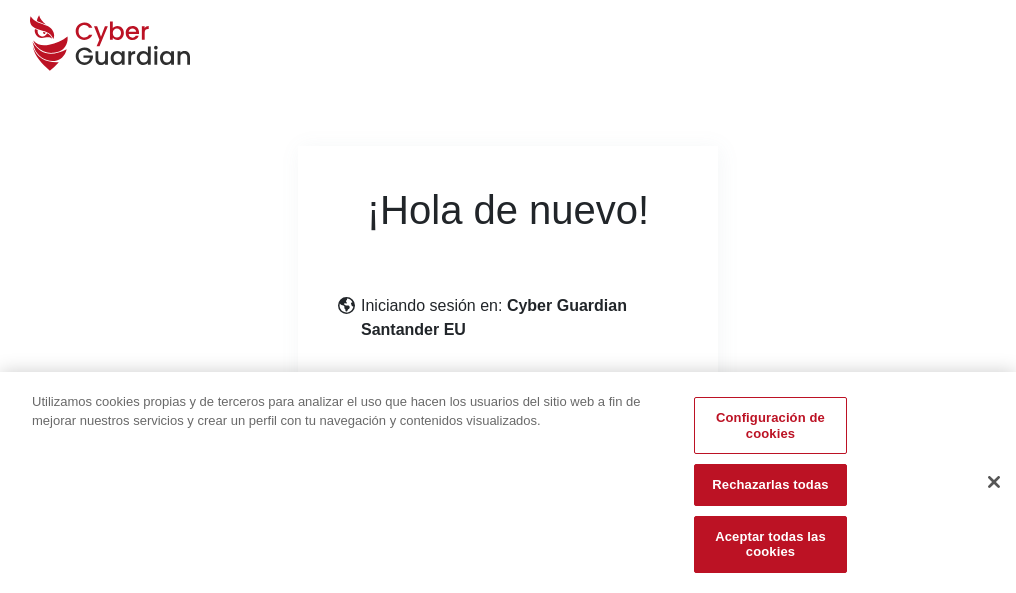 scroll, scrollTop: 245, scrollLeft: 0, axis: vertical 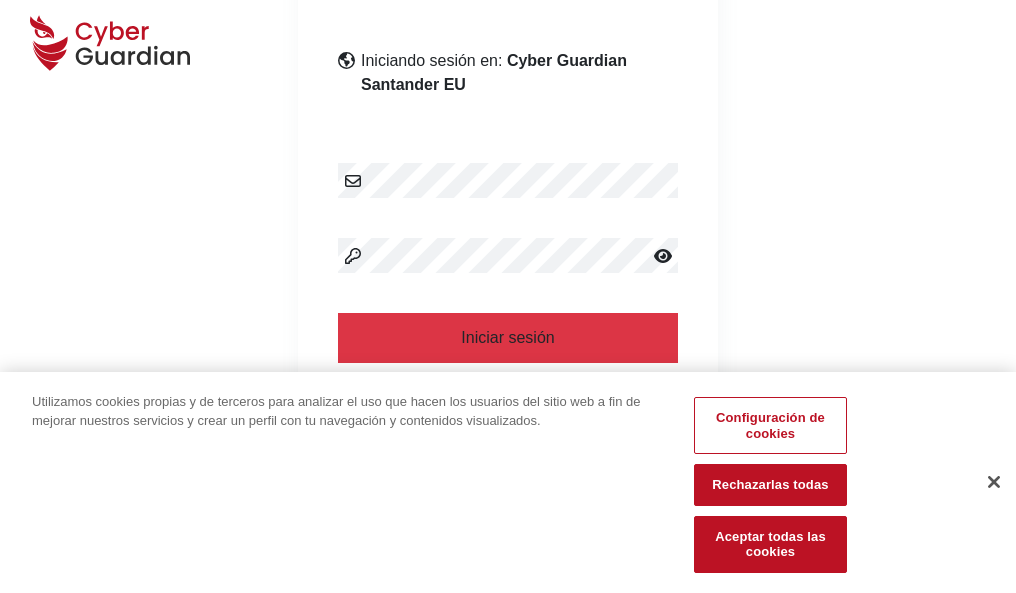 click at bounding box center (994, 482) 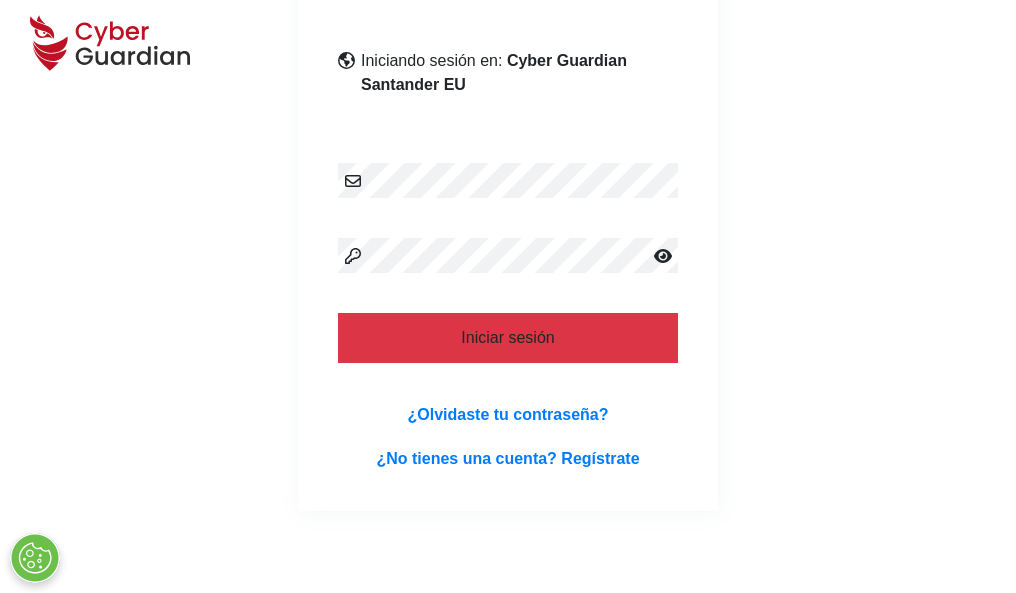 scroll, scrollTop: 389, scrollLeft: 0, axis: vertical 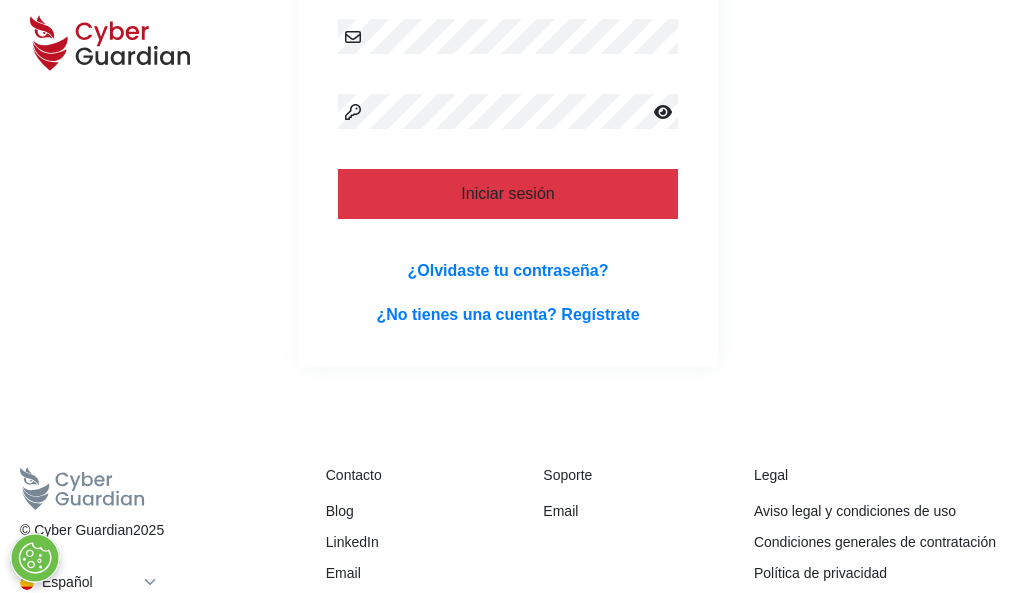 type 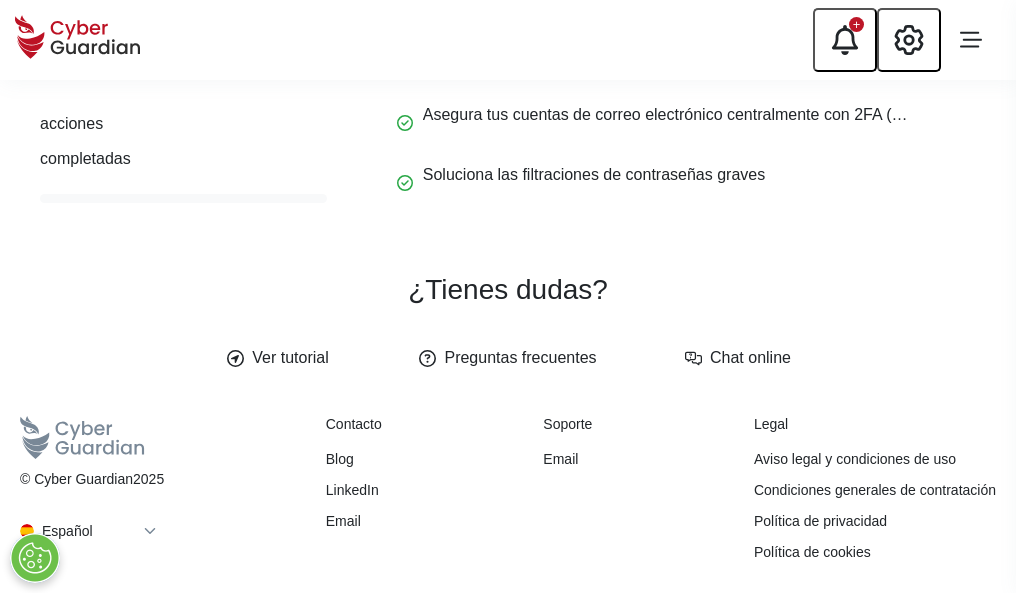 scroll, scrollTop: 0, scrollLeft: 0, axis: both 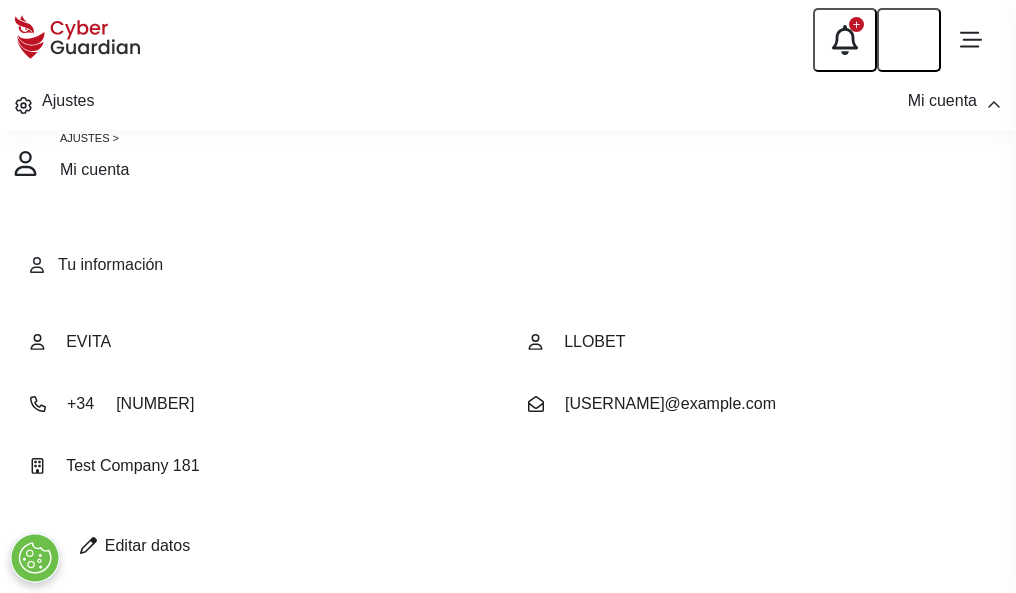 click at bounding box center [88, 545] 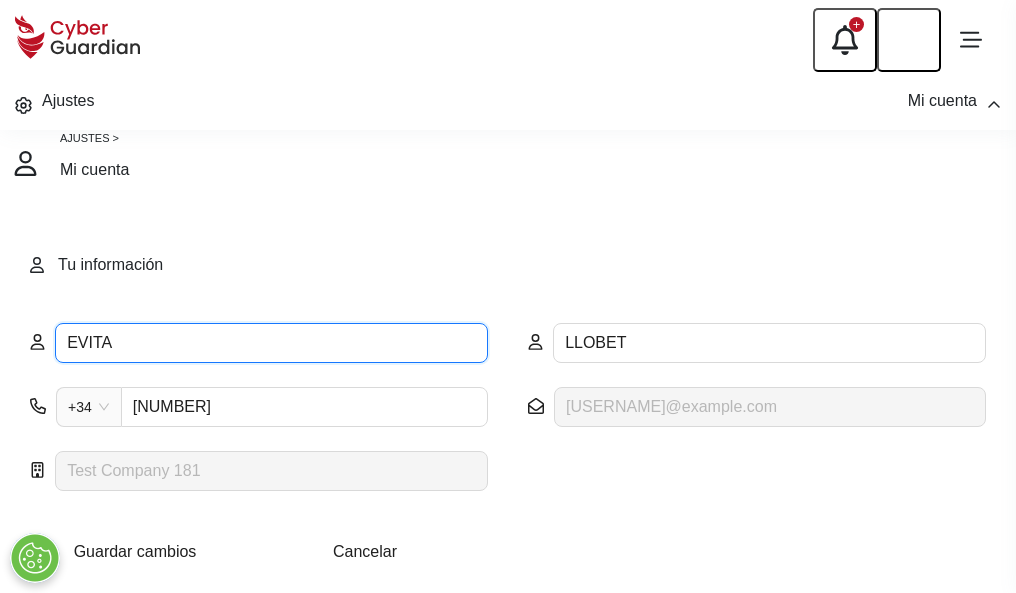 click on "EVITA" at bounding box center [271, 343] 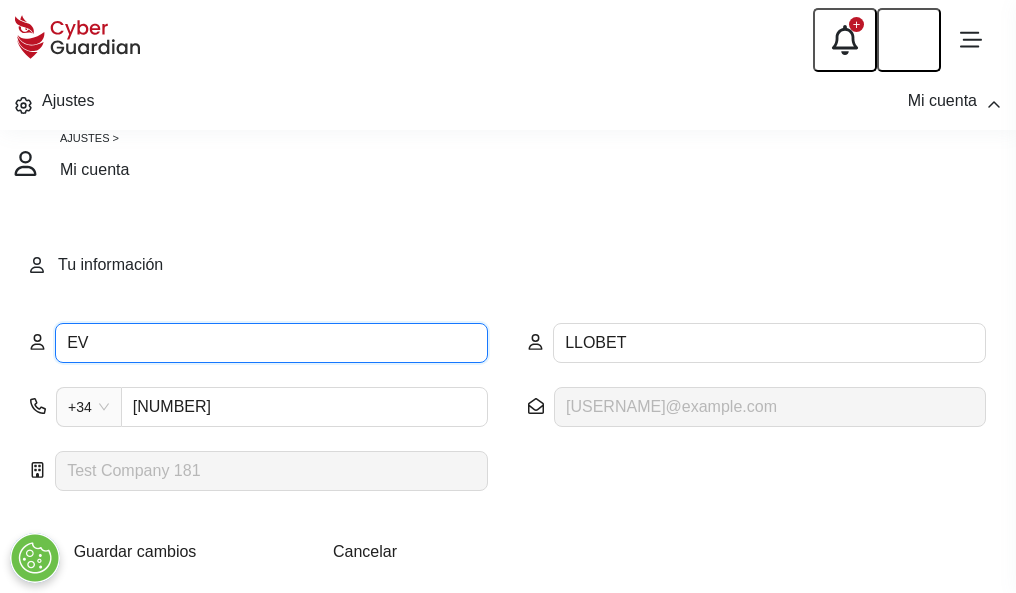 type on "E" 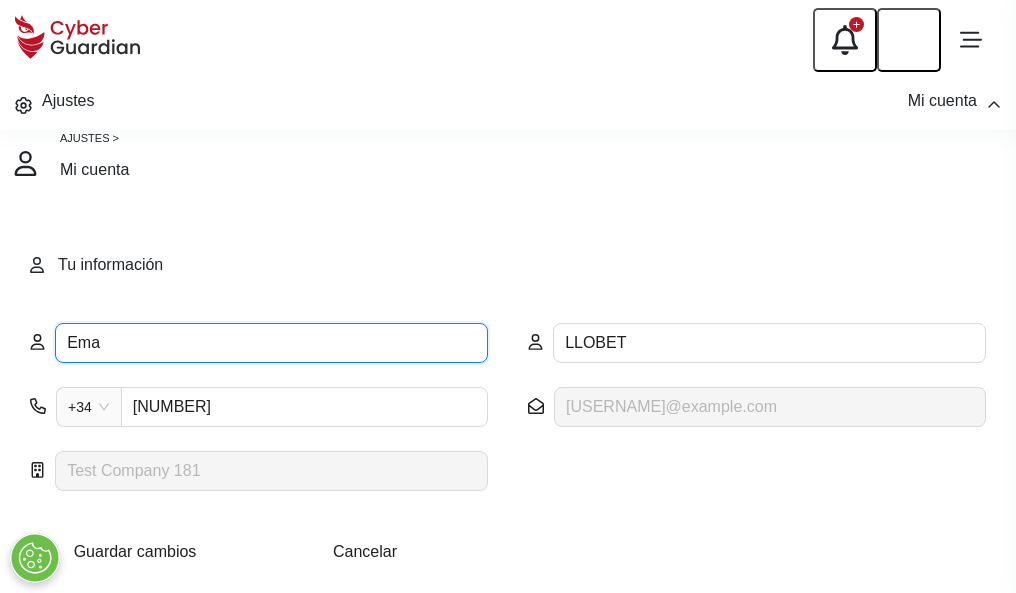 type on "Ema" 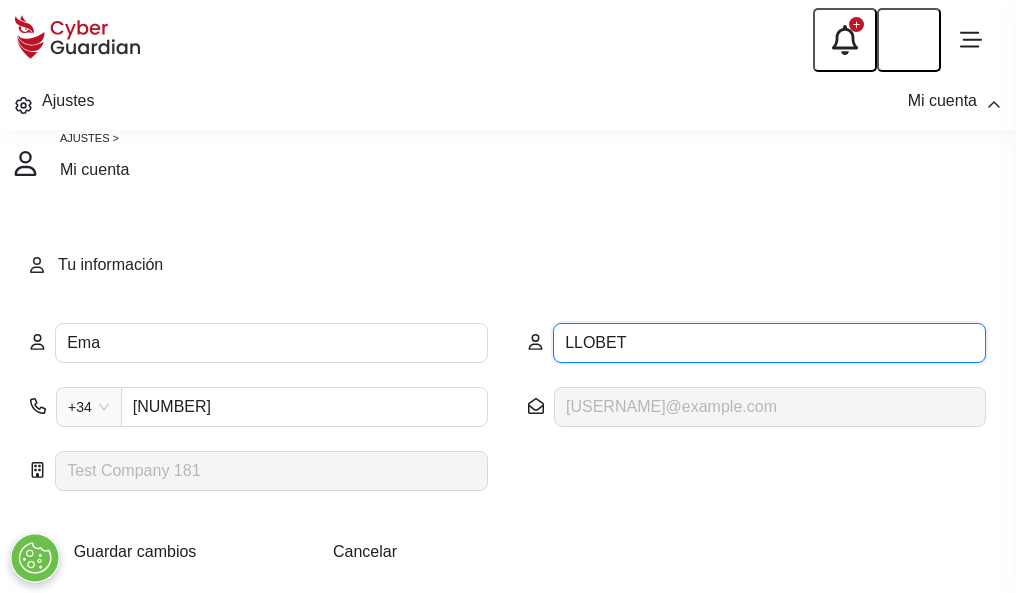 click on "LLOBET" at bounding box center [769, 343] 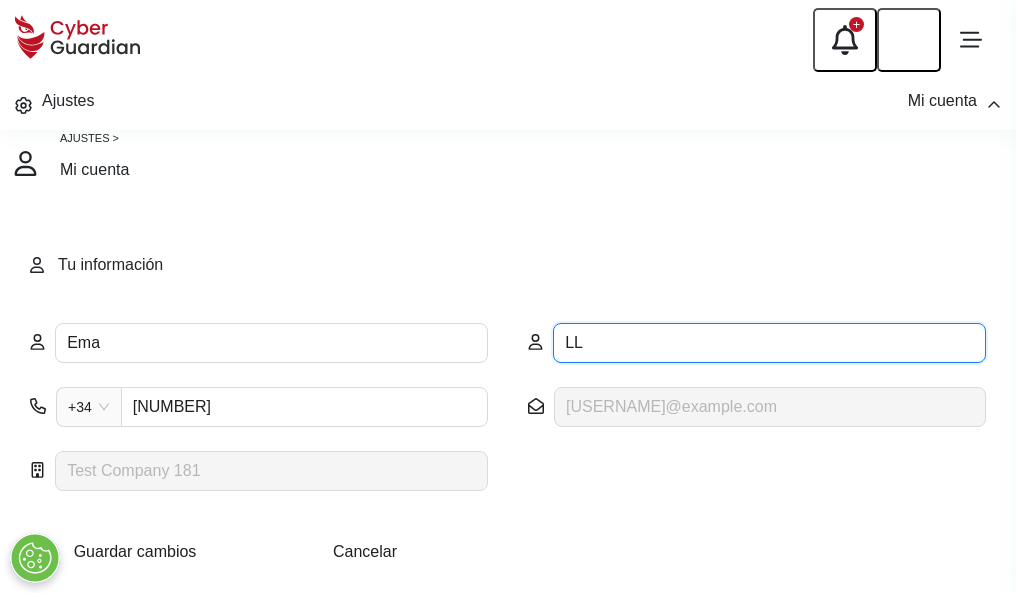 type on "L" 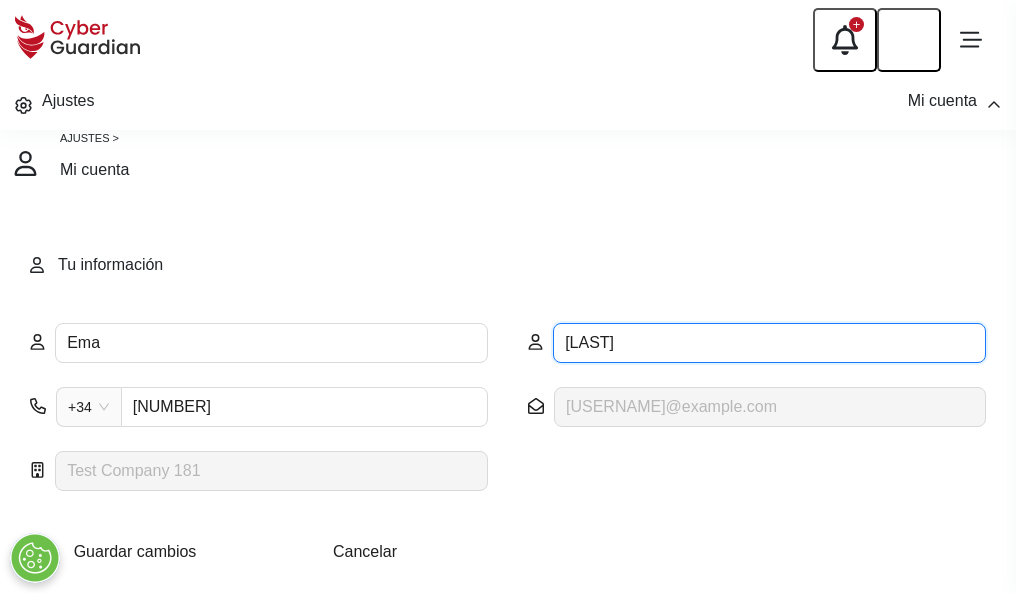 type on "Adadia" 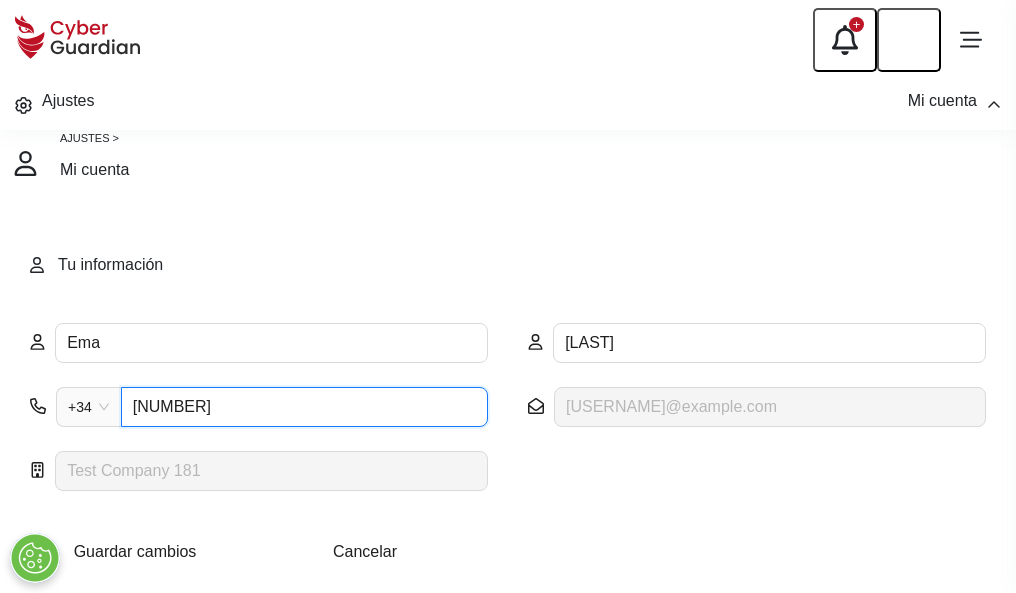 click on "888450225" at bounding box center [304, 407] 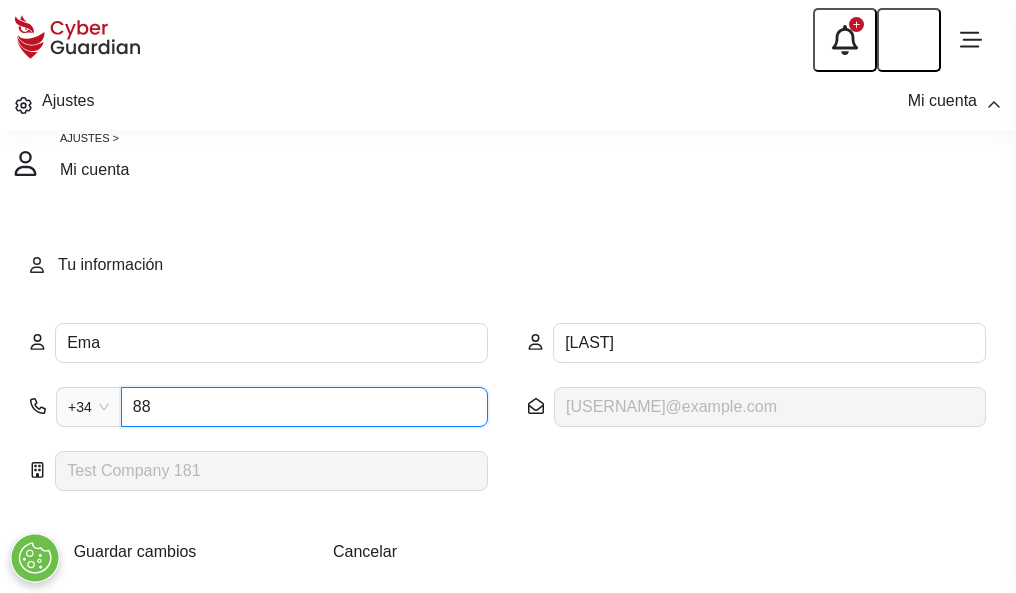 type on "8" 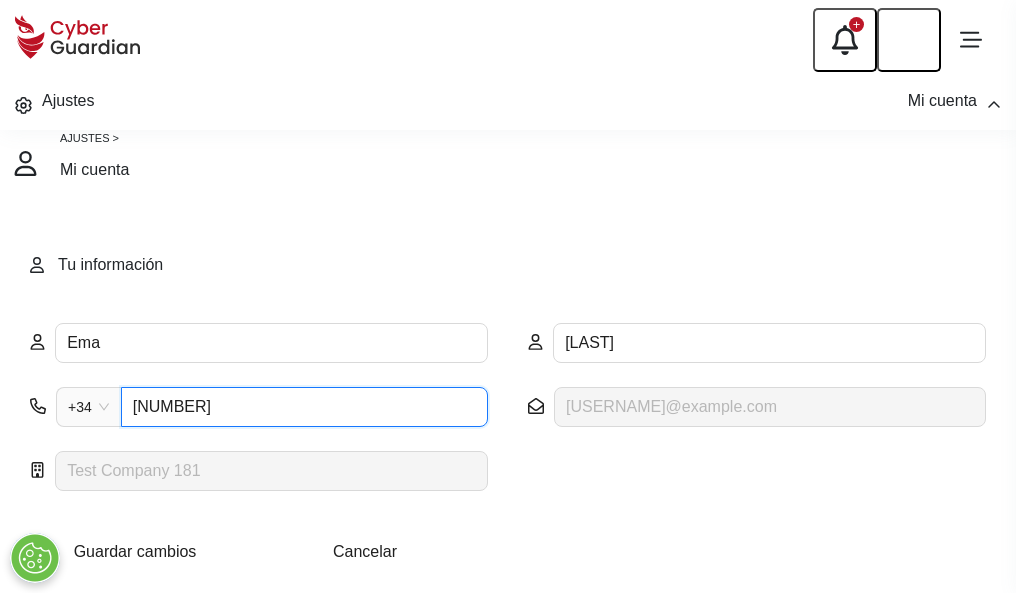 type on "848113825" 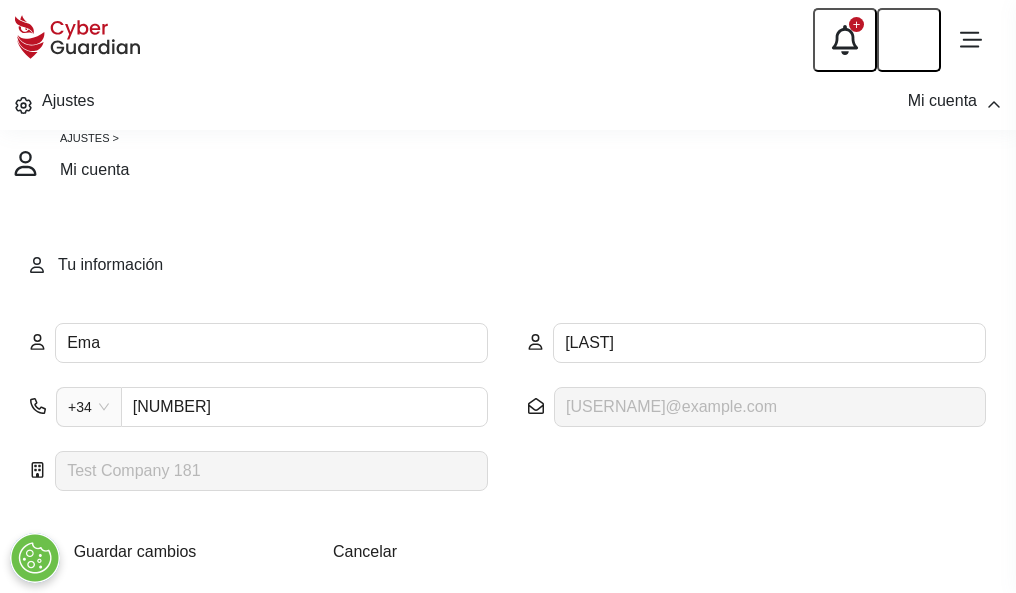 click on "Guardar cambios" at bounding box center [135, 551] 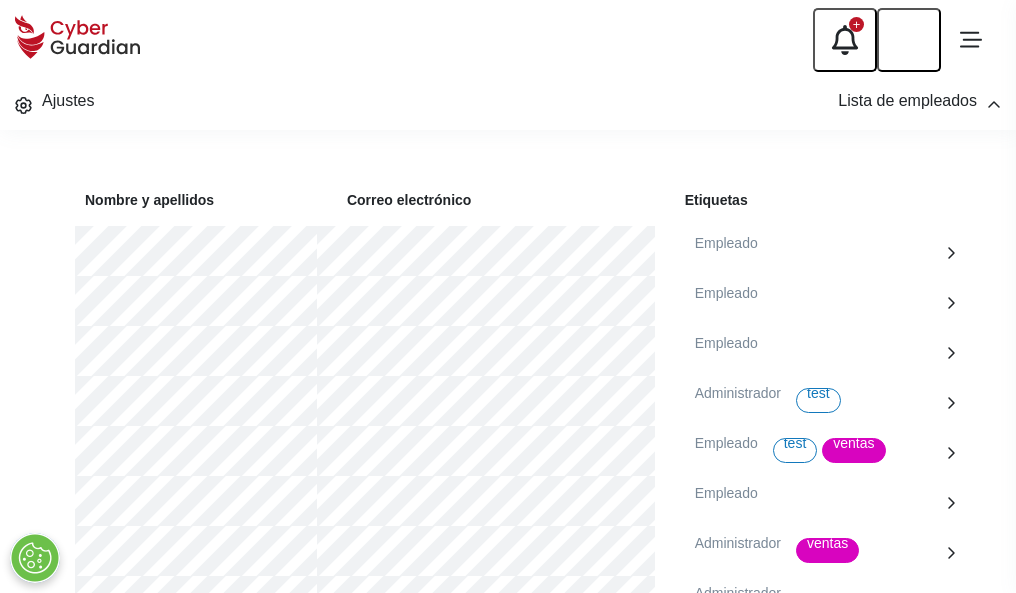 scroll, scrollTop: 906, scrollLeft: 0, axis: vertical 